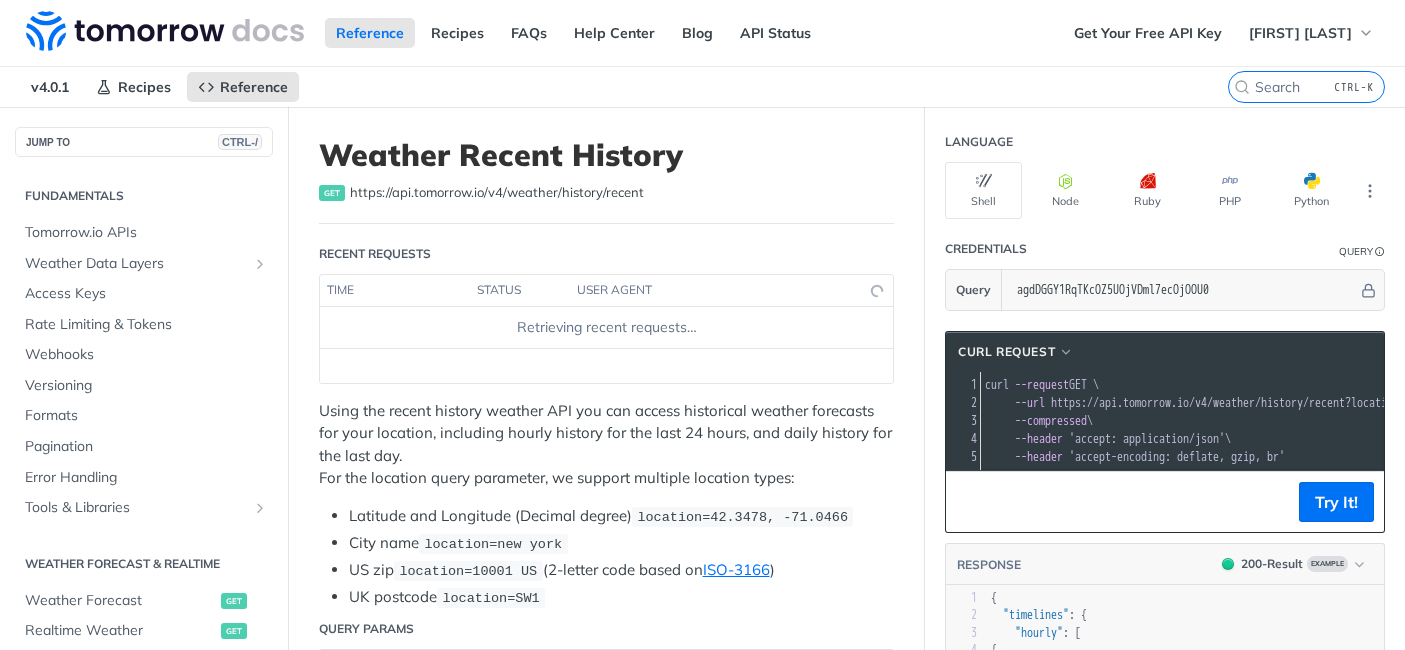 scroll, scrollTop: 0, scrollLeft: 0, axis: both 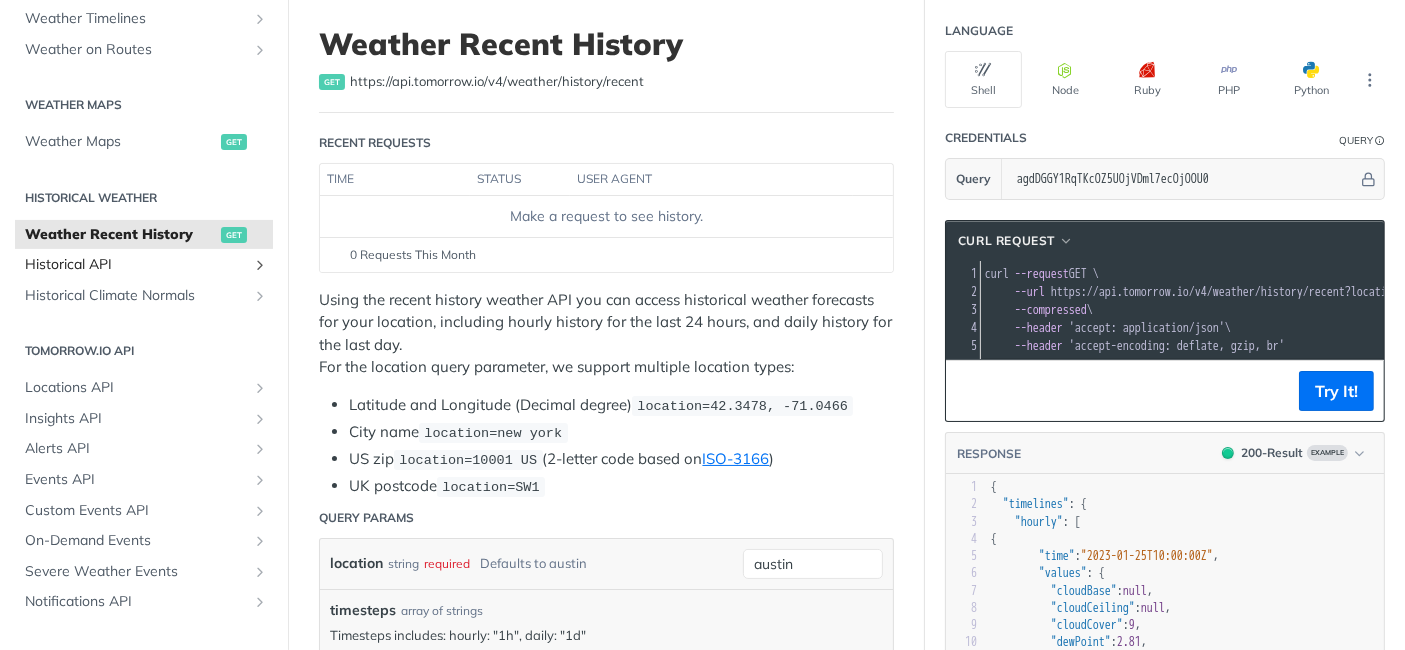 click on "Historical API" at bounding box center (136, 265) 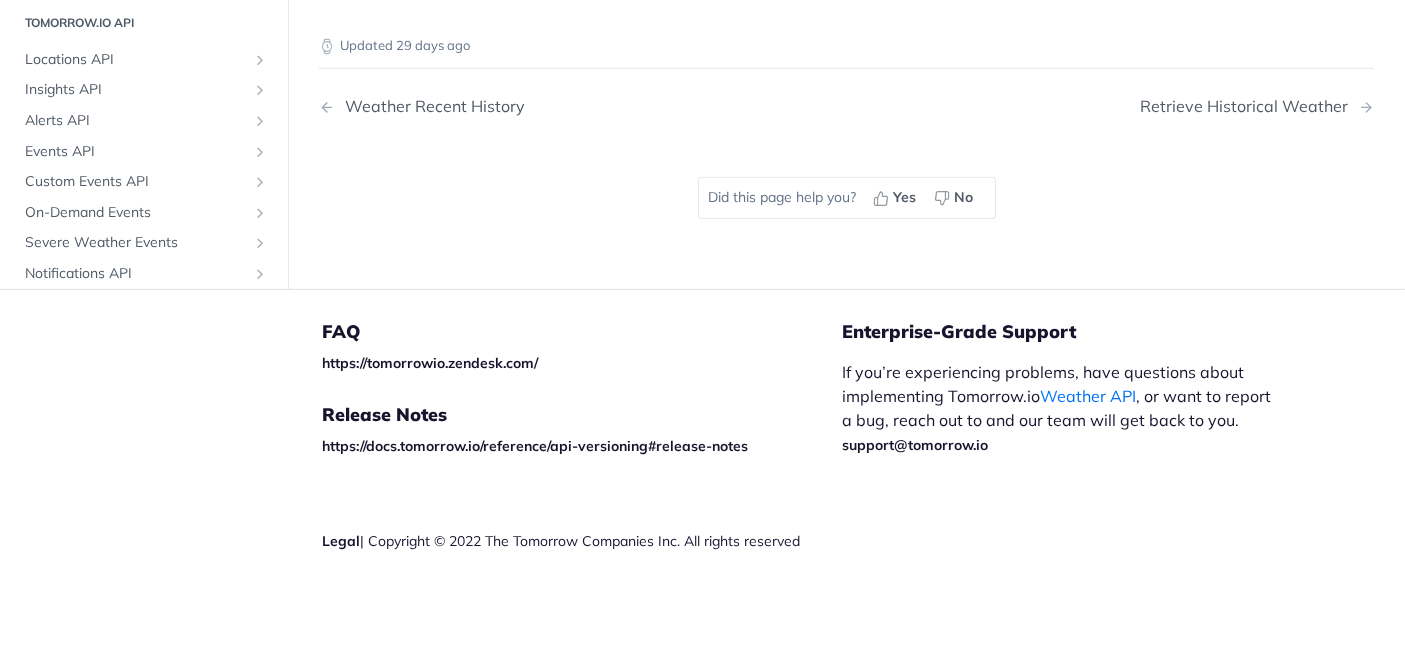 scroll, scrollTop: 1111, scrollLeft: 0, axis: vertical 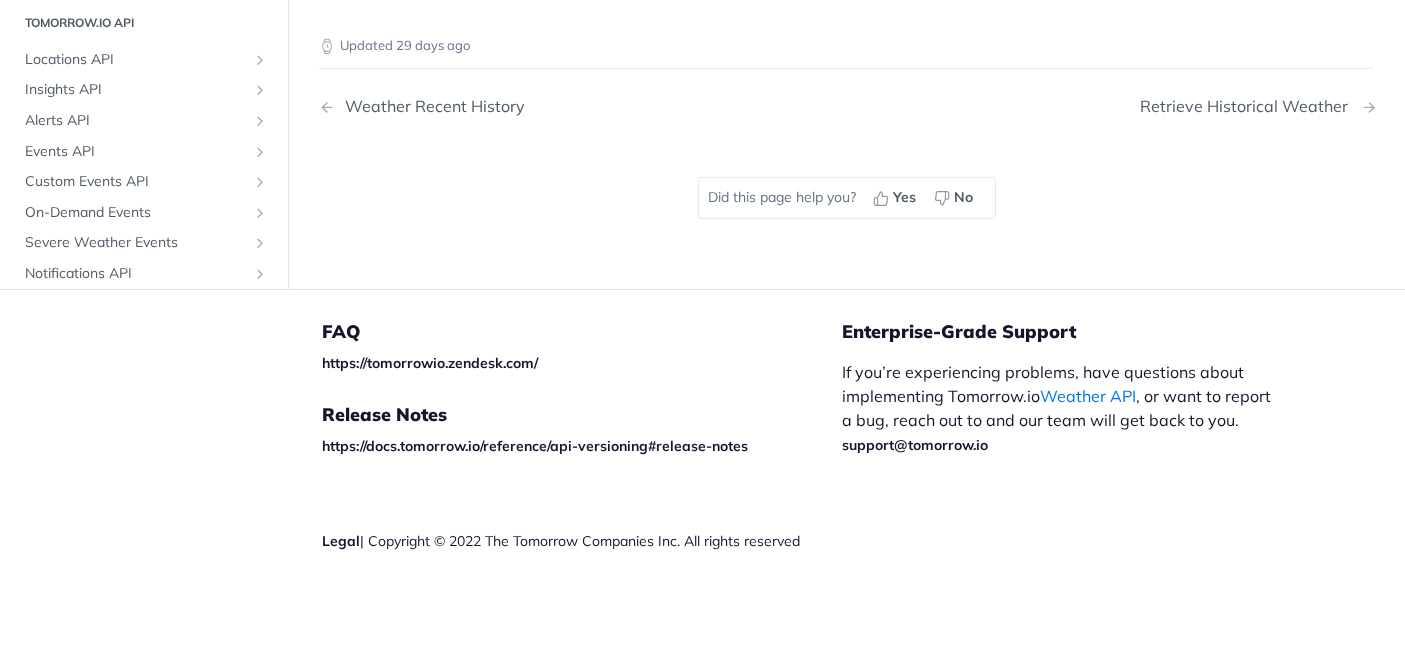 click on "Retrieve Historical Weather" at bounding box center (1249, 106) 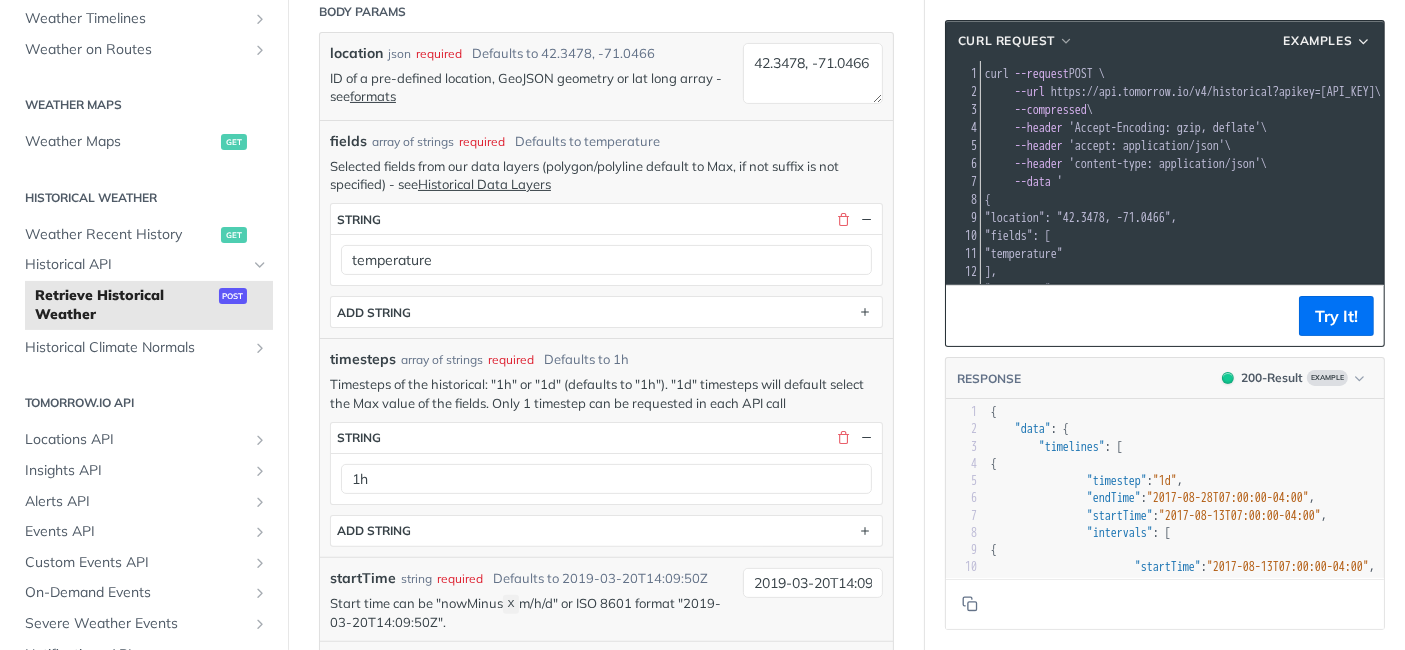 scroll, scrollTop: 444, scrollLeft: 0, axis: vertical 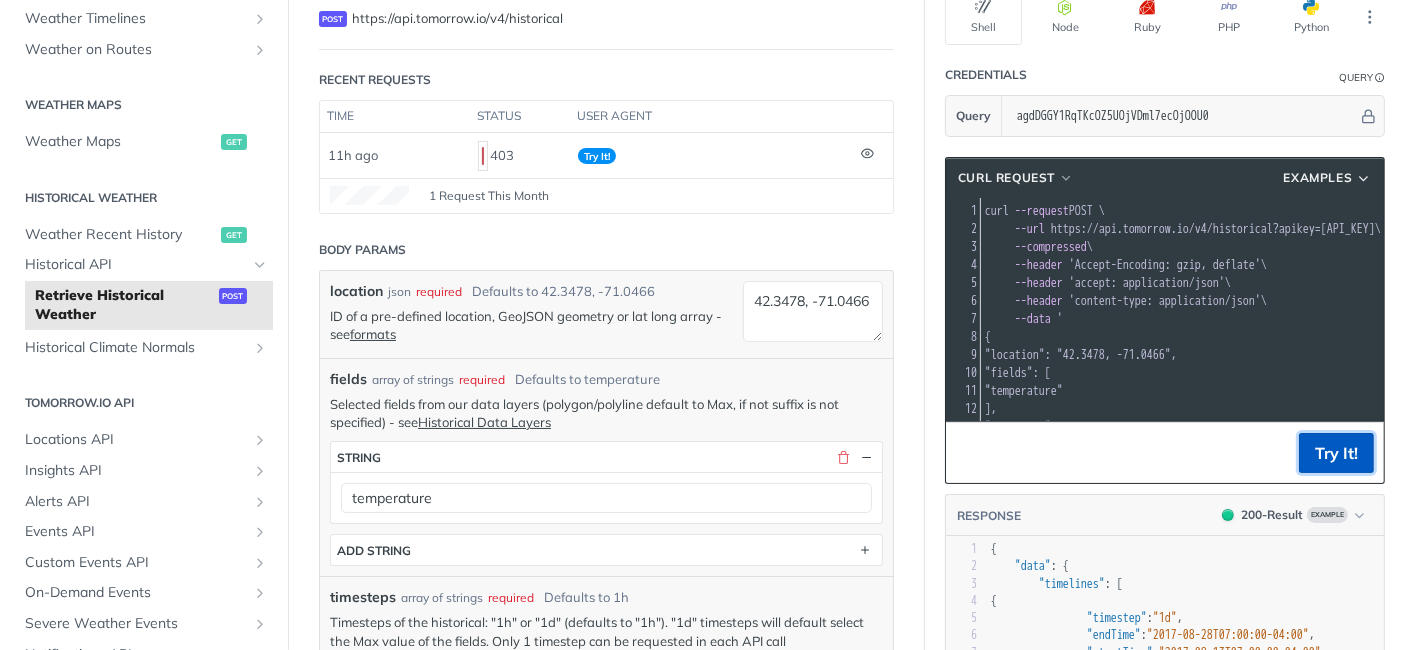 click on "Try It!" at bounding box center (1336, 453) 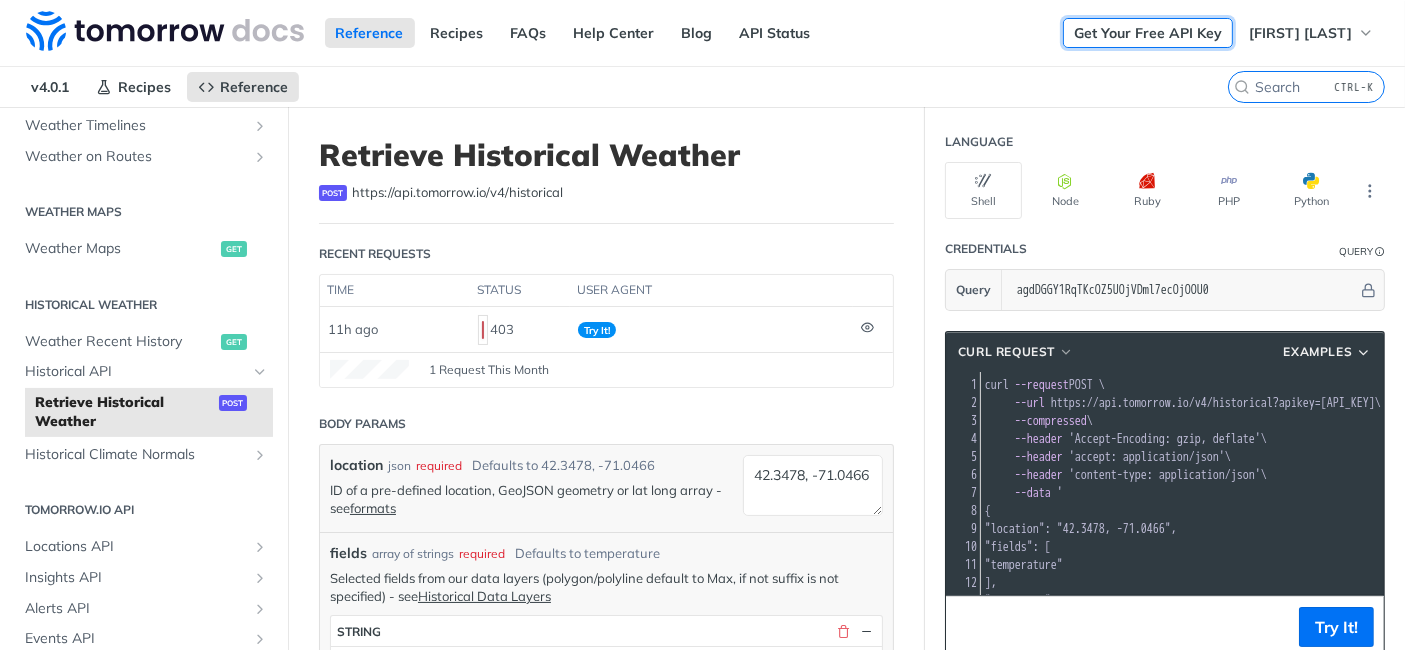 click on "Get Your Free API Key" at bounding box center [1148, 33] 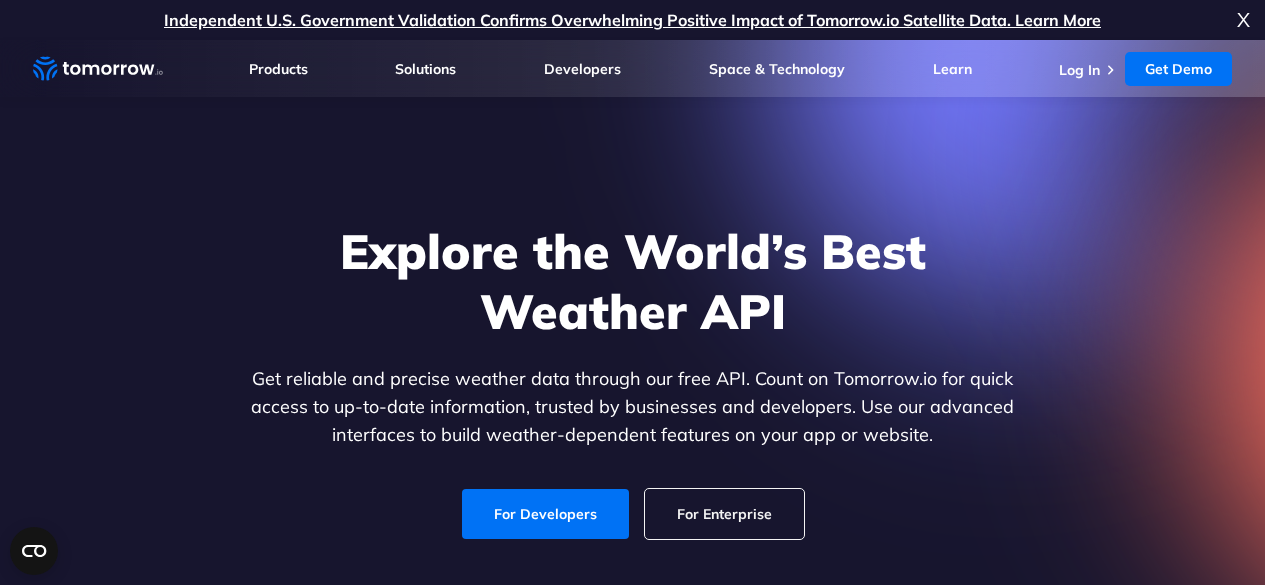 scroll, scrollTop: 0, scrollLeft: 0, axis: both 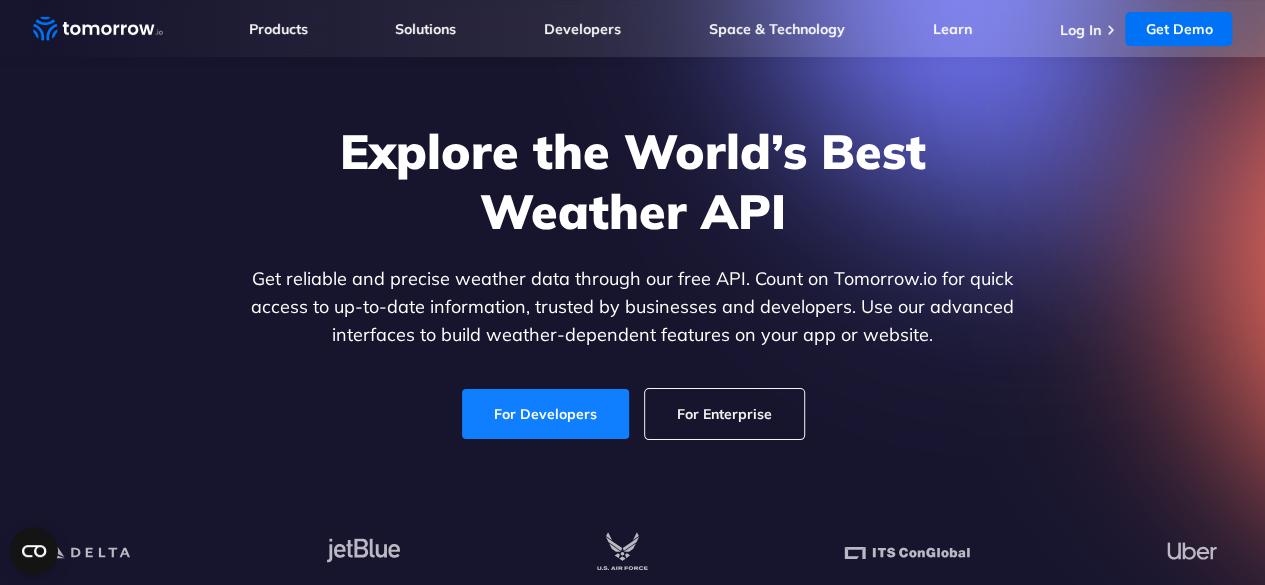 click on "For Developers" at bounding box center (545, 414) 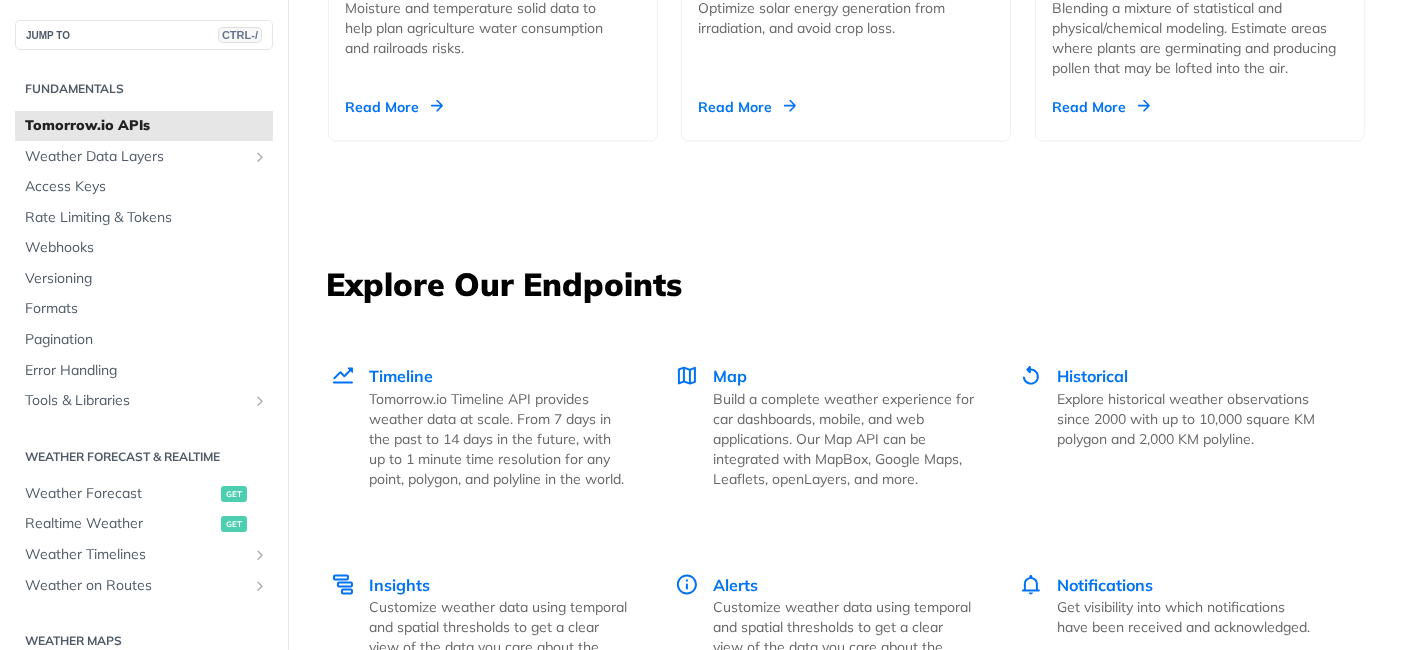 scroll, scrollTop: 2666, scrollLeft: 0, axis: vertical 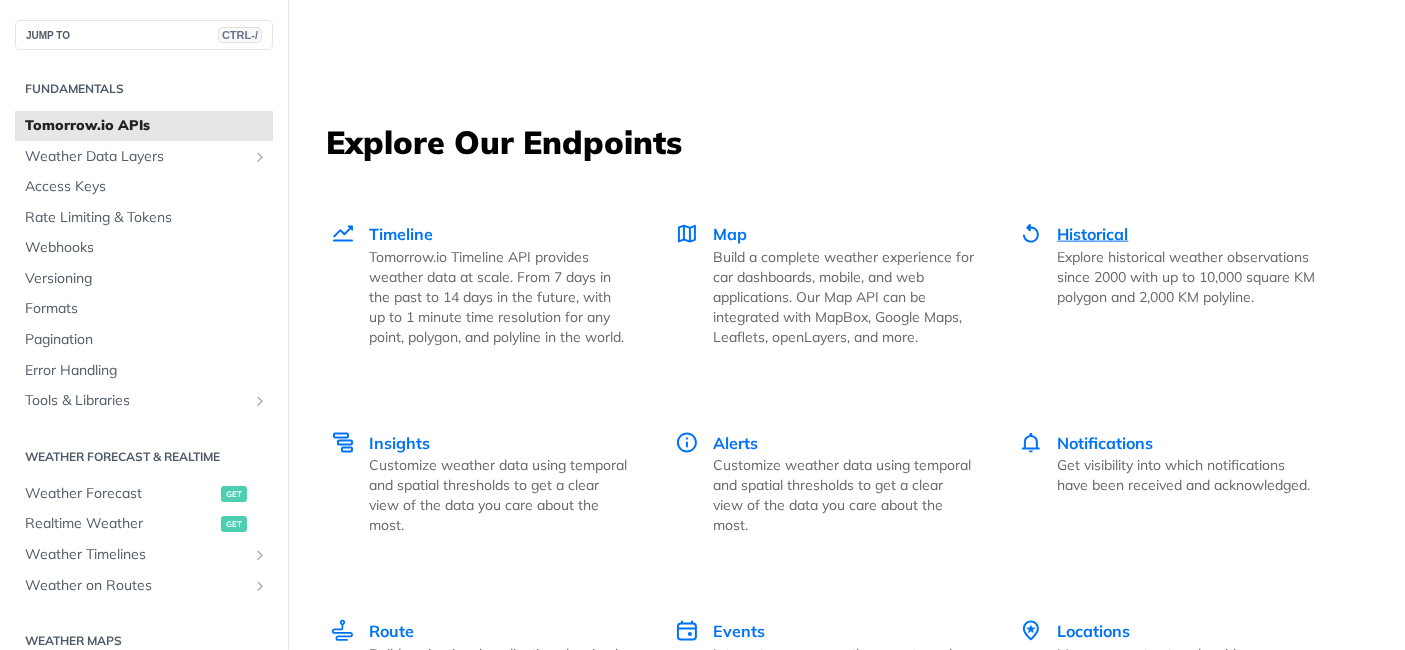 click on "Historical" at bounding box center (1093, 234) 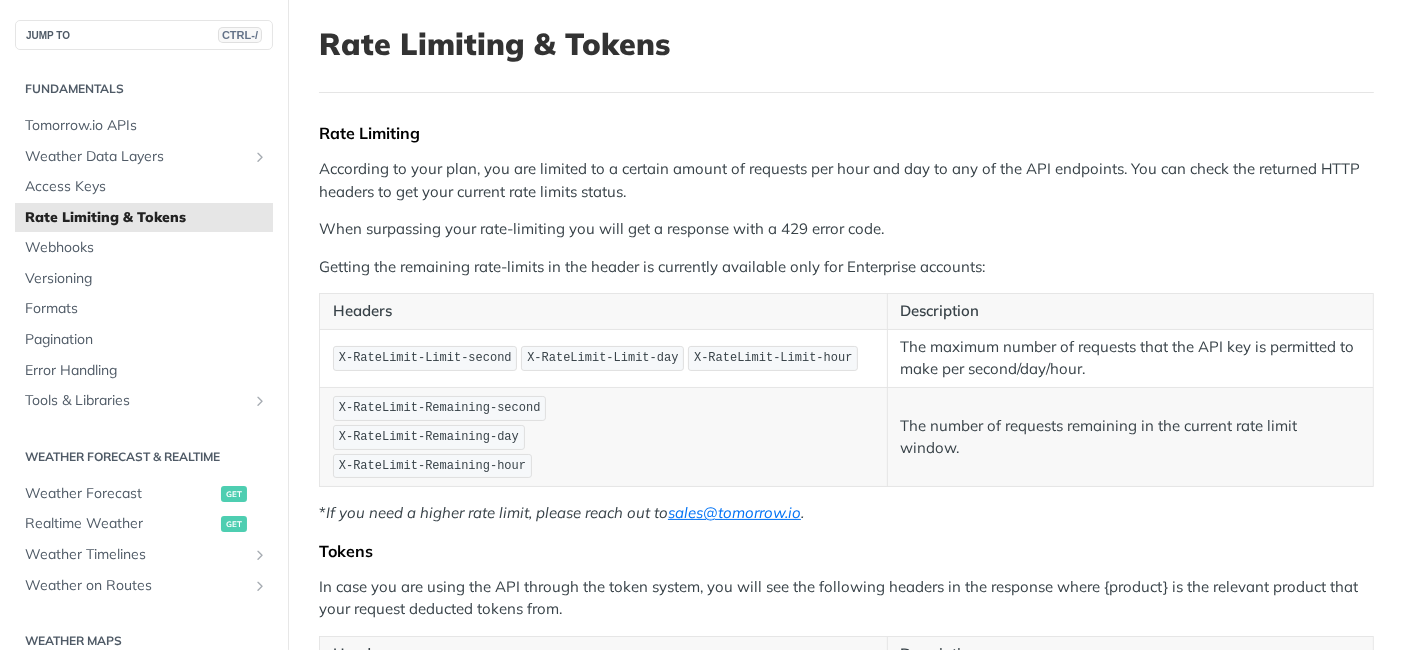 scroll, scrollTop: 0, scrollLeft: 0, axis: both 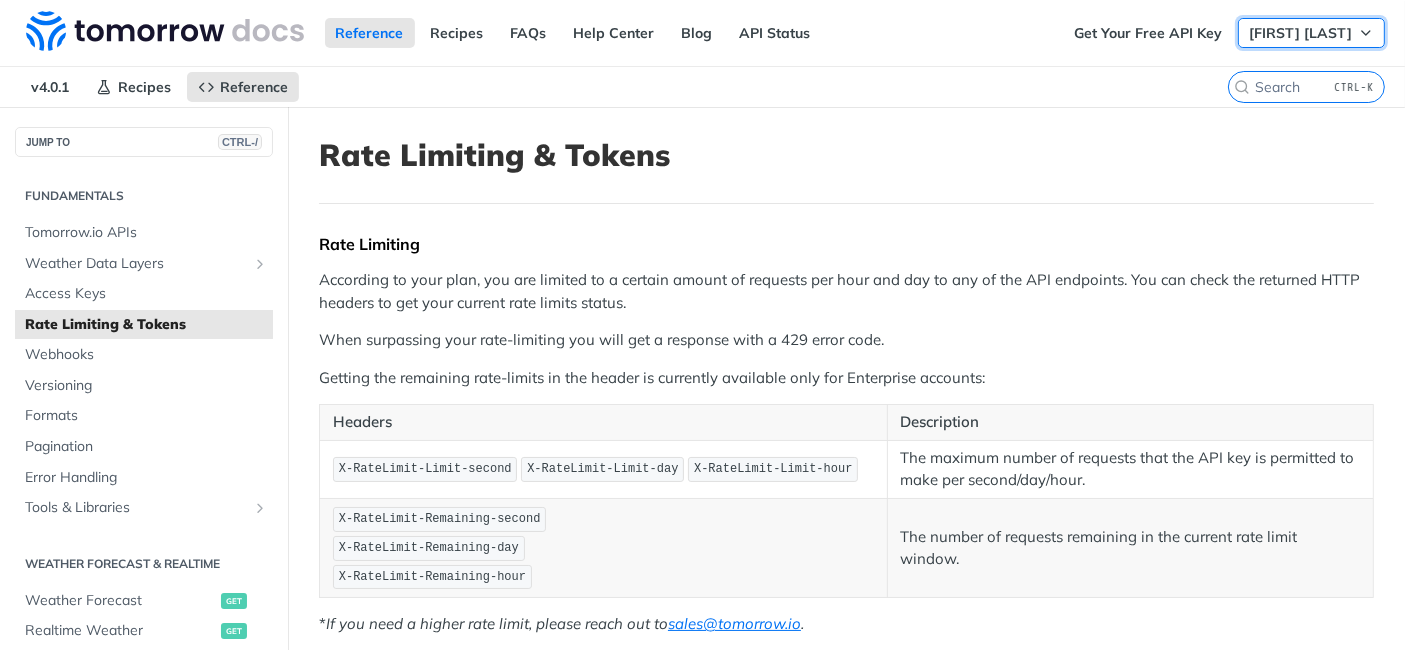 click 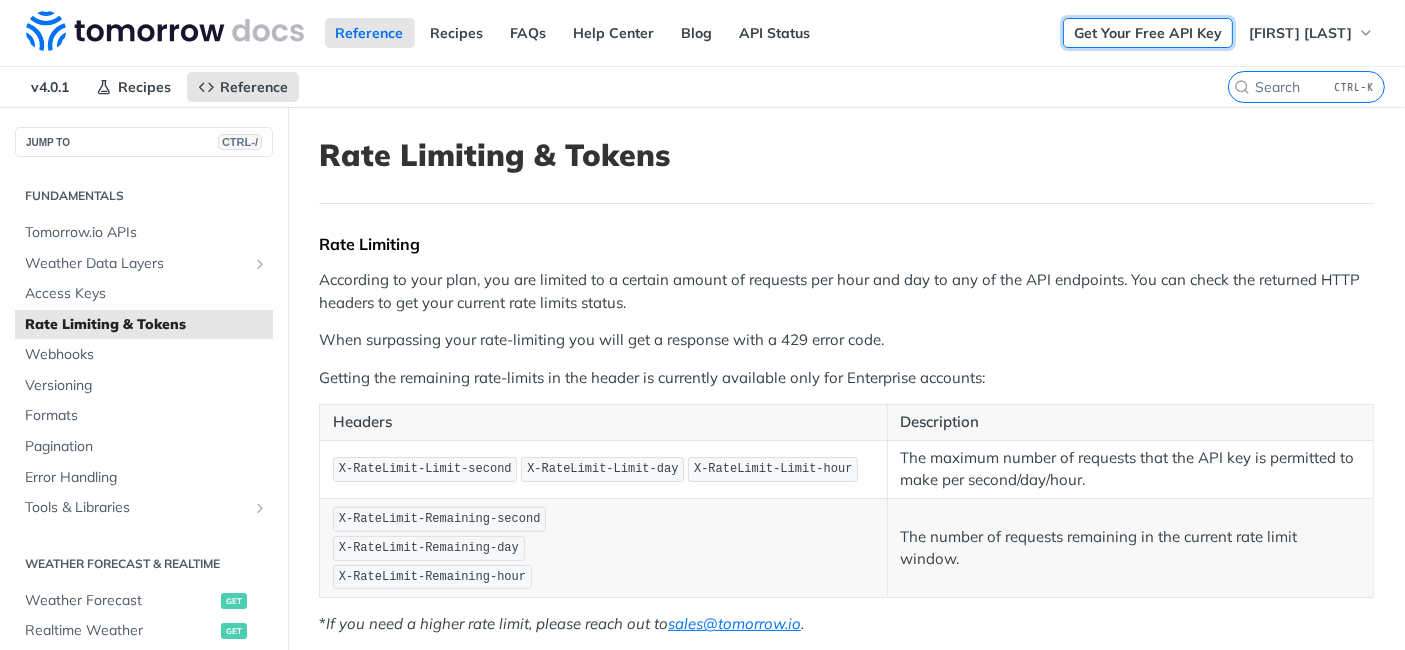click on "Get Your Free API Key" at bounding box center [1148, 33] 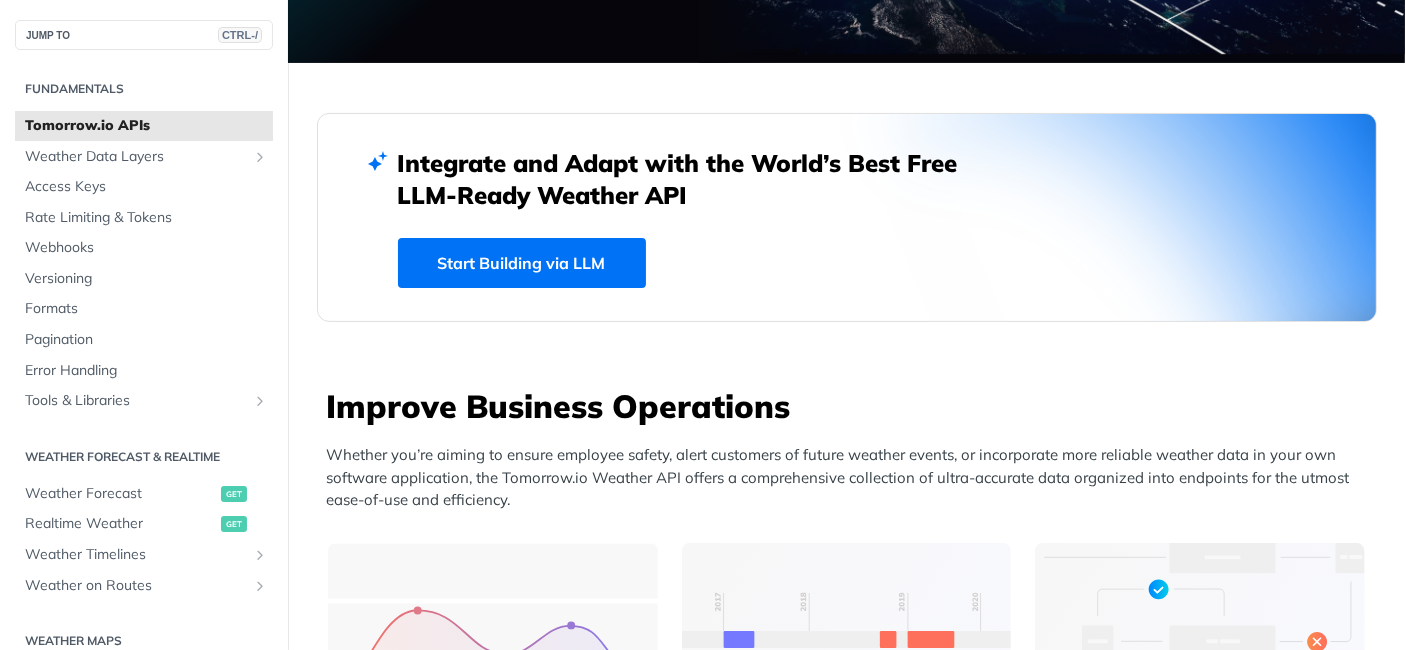 scroll, scrollTop: 444, scrollLeft: 0, axis: vertical 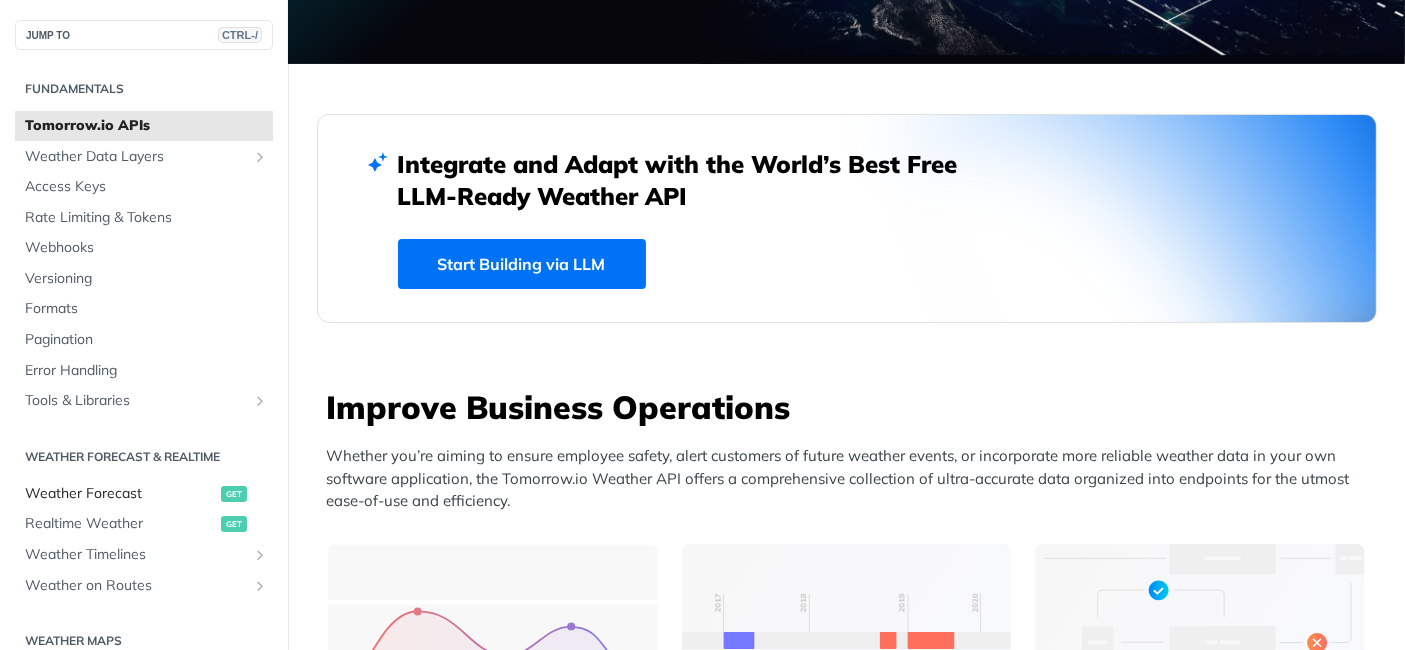 click on "Weather Forecast" at bounding box center (120, 494) 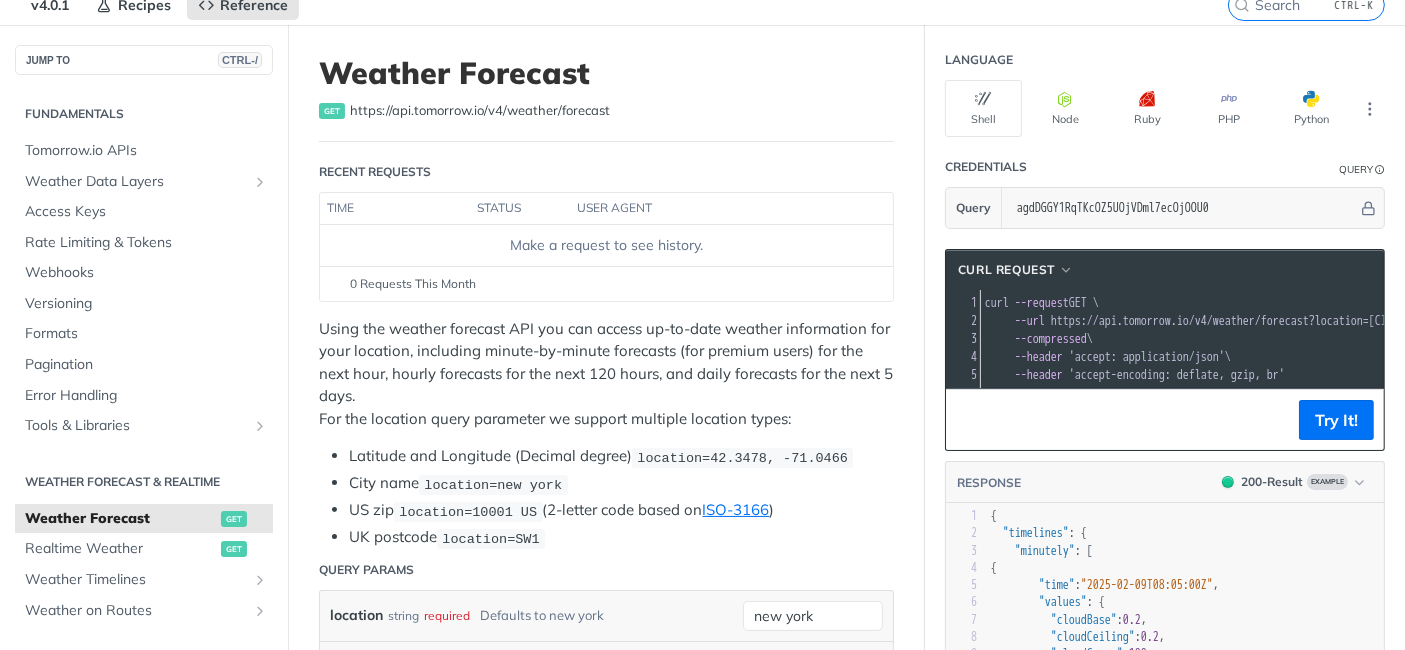 scroll, scrollTop: 111, scrollLeft: 0, axis: vertical 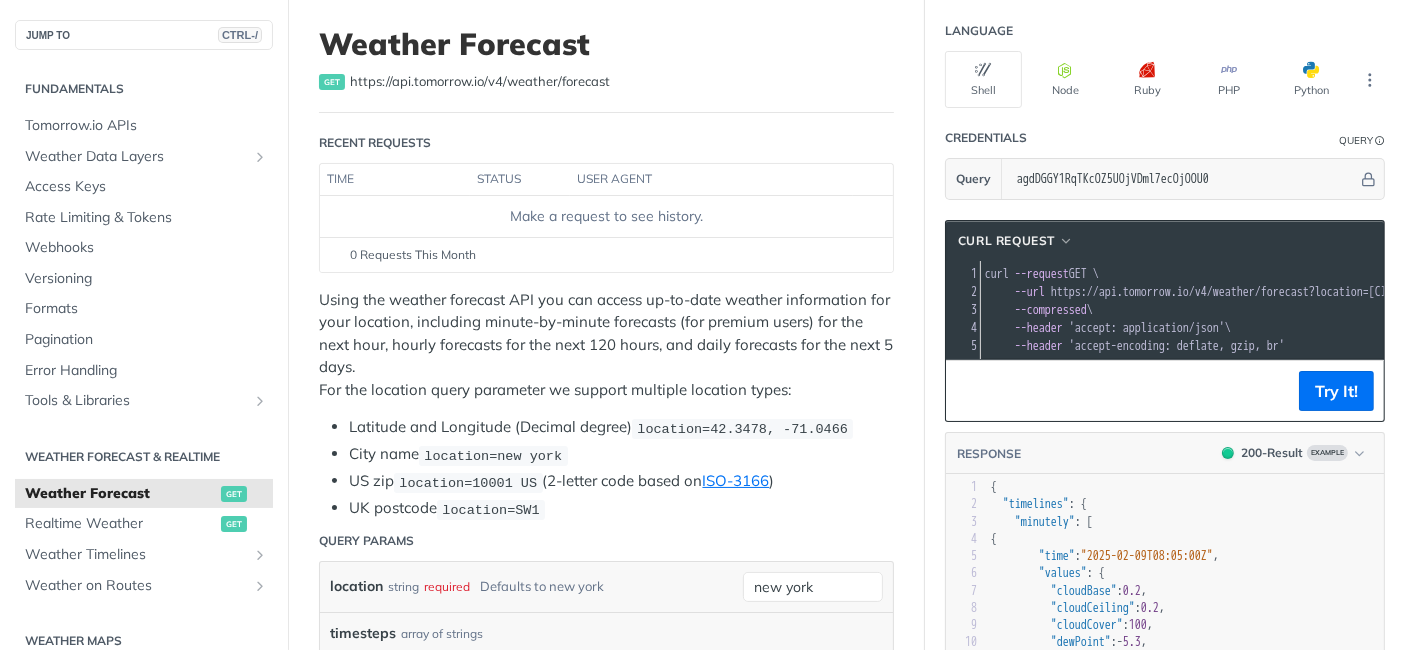 click on "Make a request to see history." at bounding box center [606, 216] 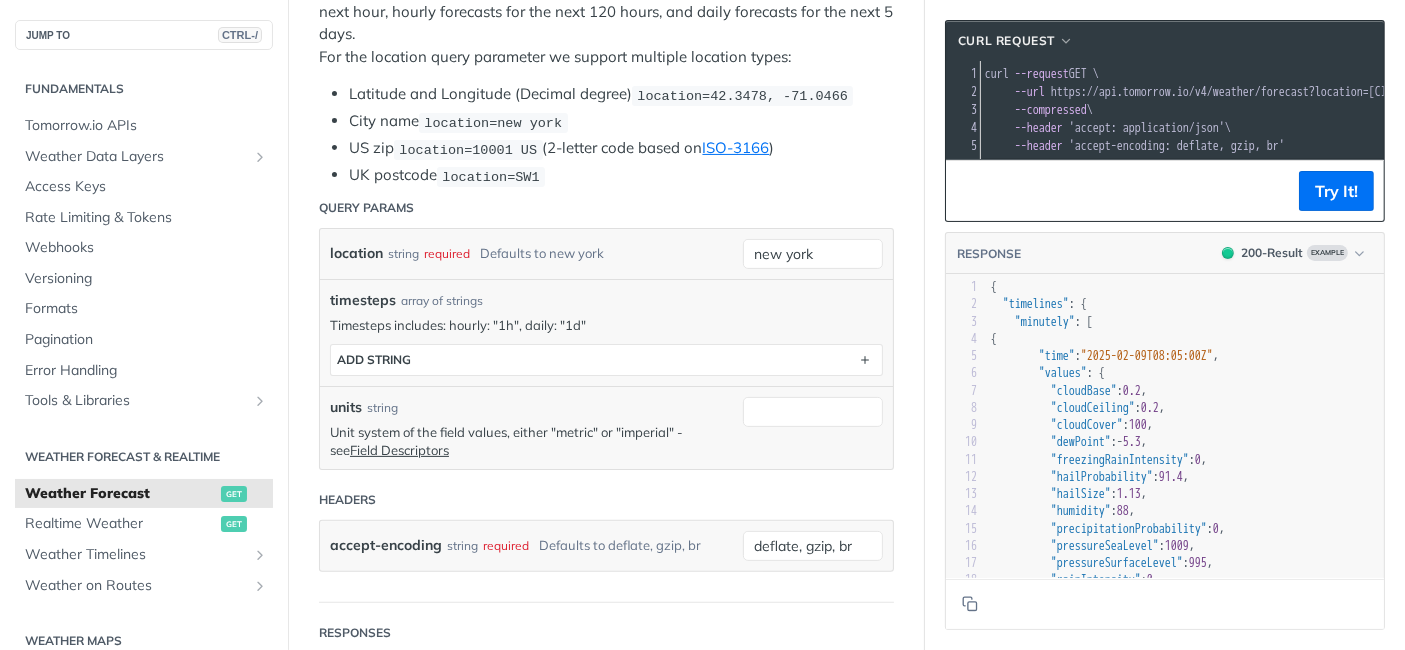 scroll, scrollTop: 555, scrollLeft: 0, axis: vertical 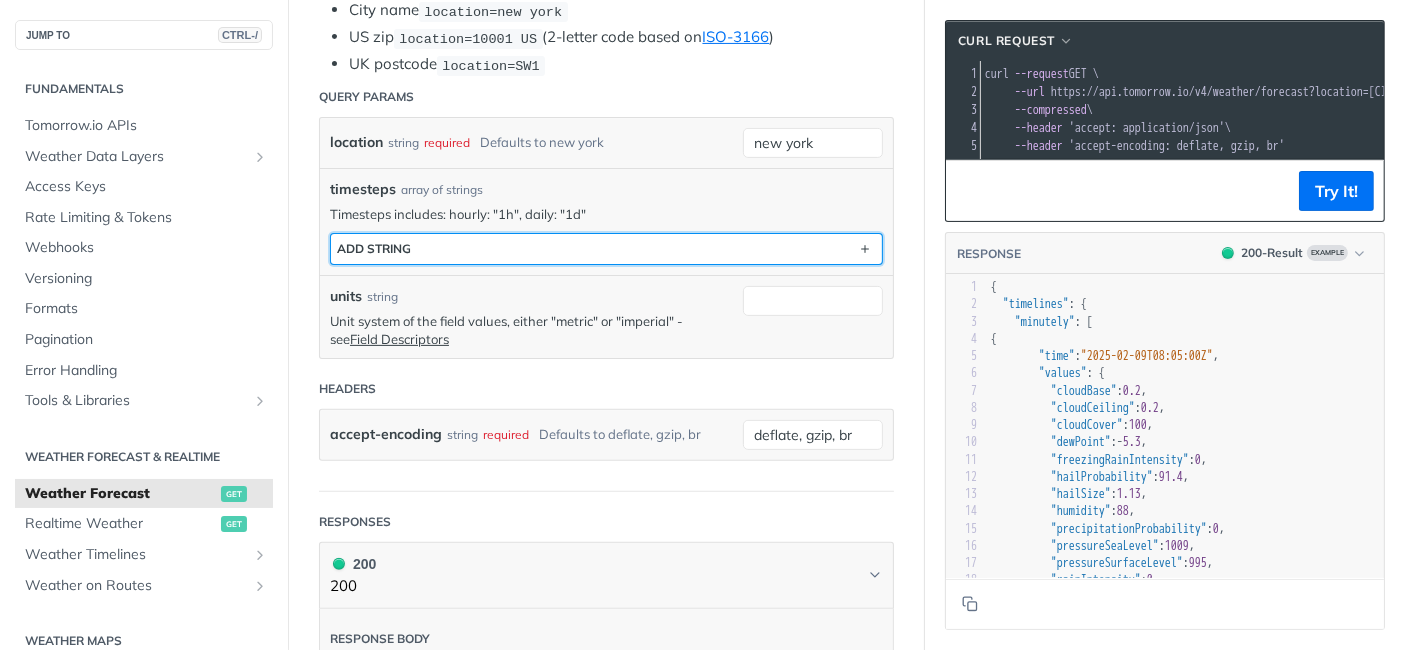 click on "ADD    string" at bounding box center [606, 249] 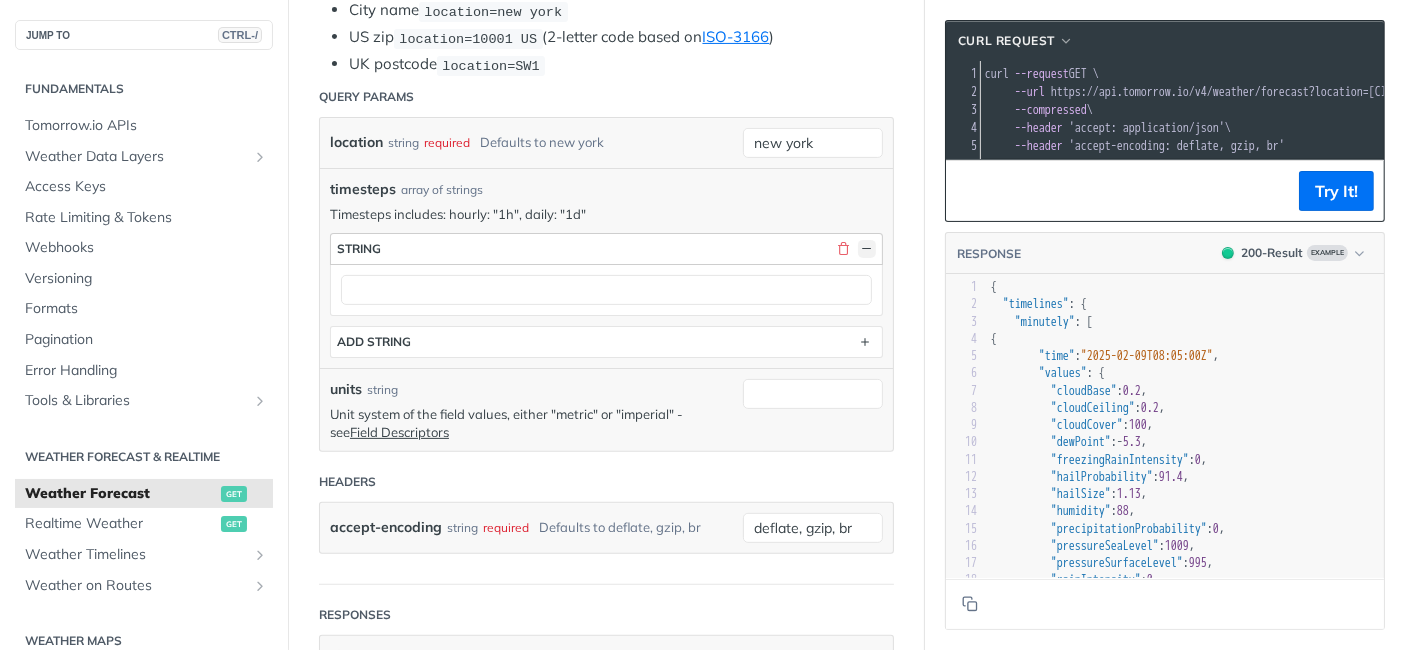 click at bounding box center (867, 249) 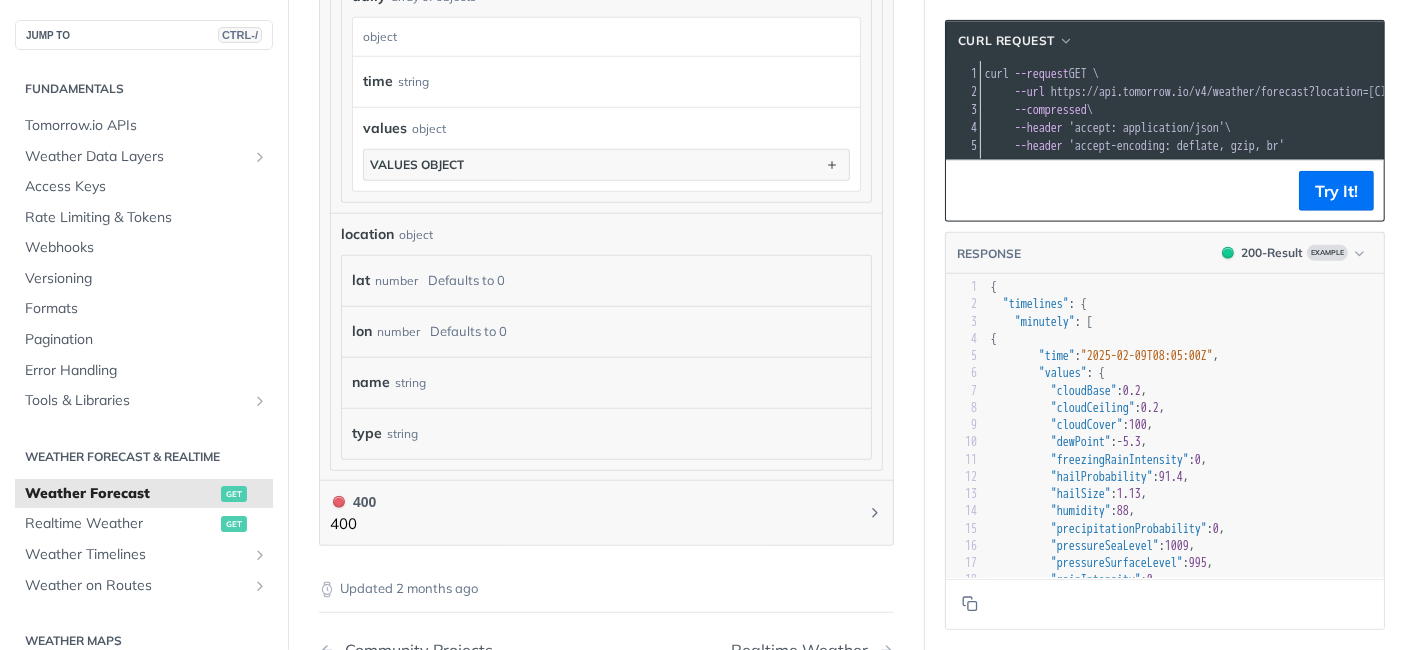 scroll, scrollTop: 2000, scrollLeft: 0, axis: vertical 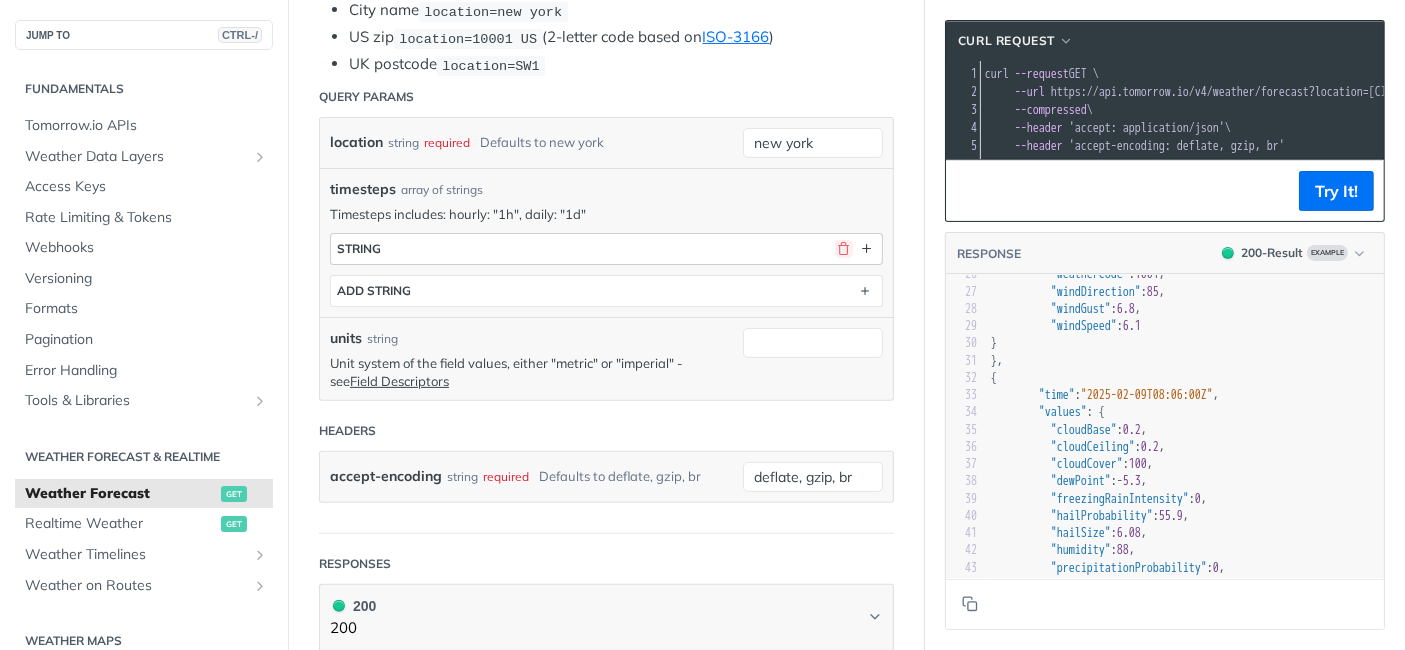 click at bounding box center (844, 249) 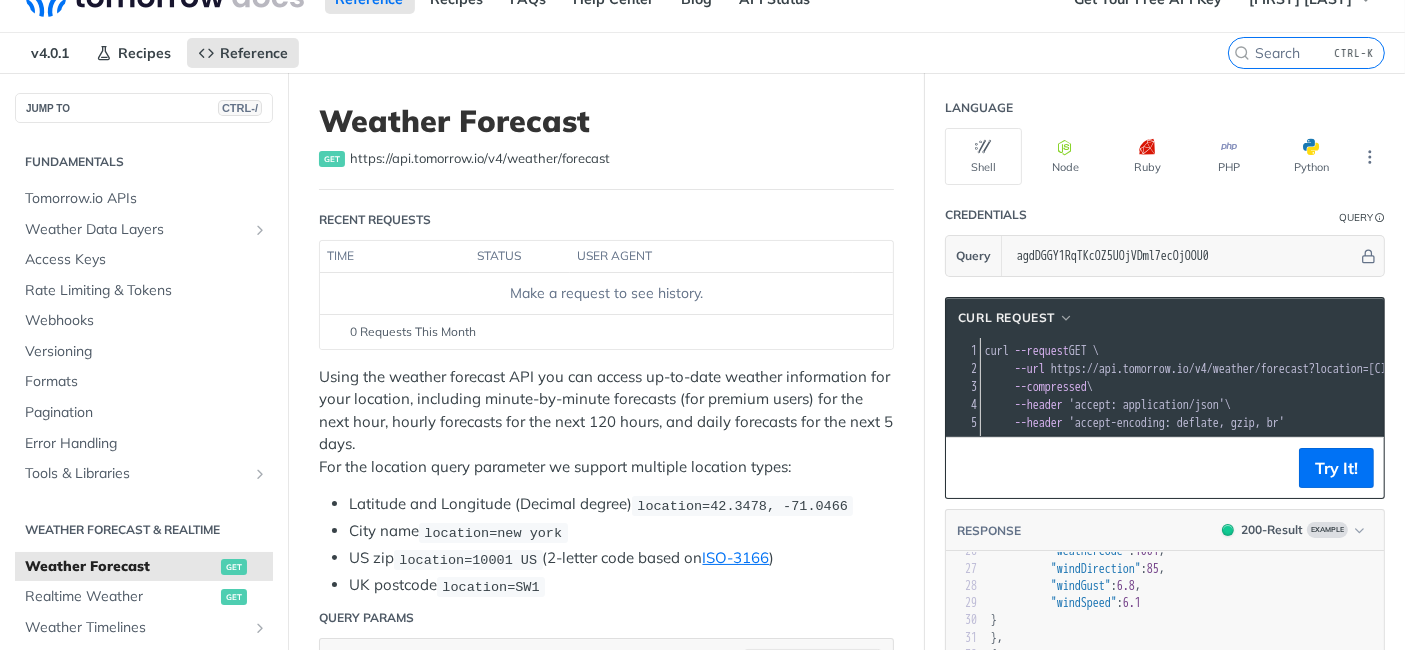 scroll, scrollTop: 0, scrollLeft: 0, axis: both 